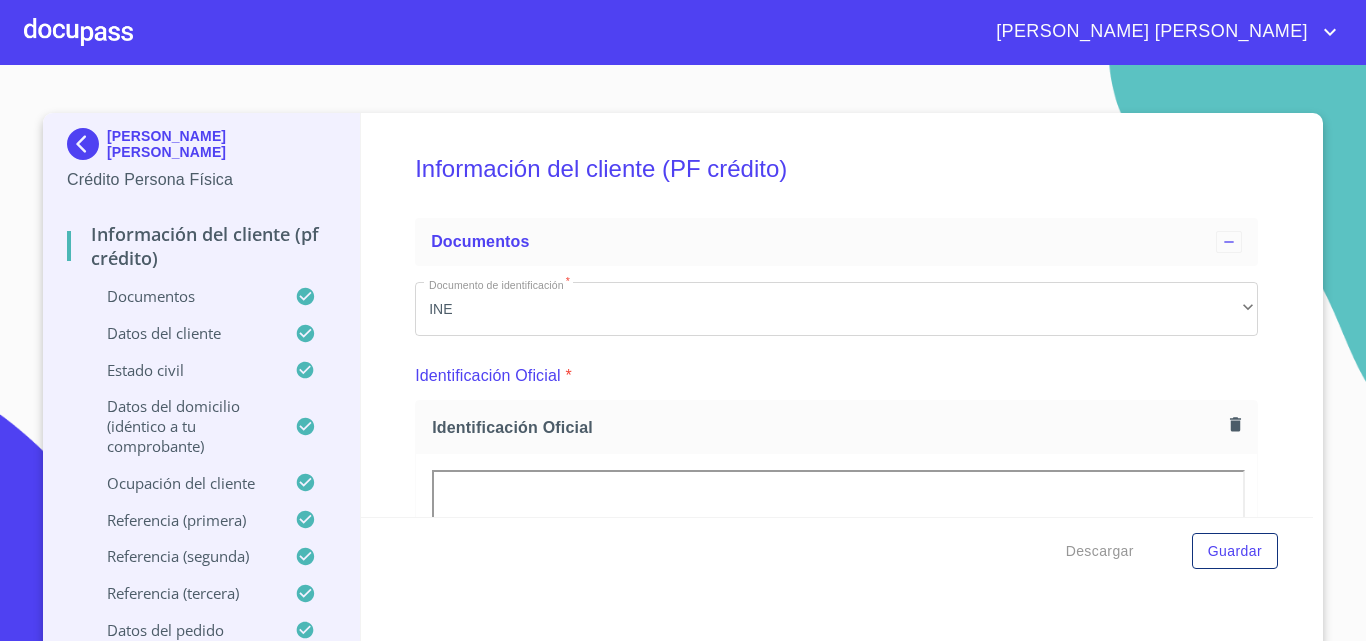 scroll, scrollTop: 0, scrollLeft: 0, axis: both 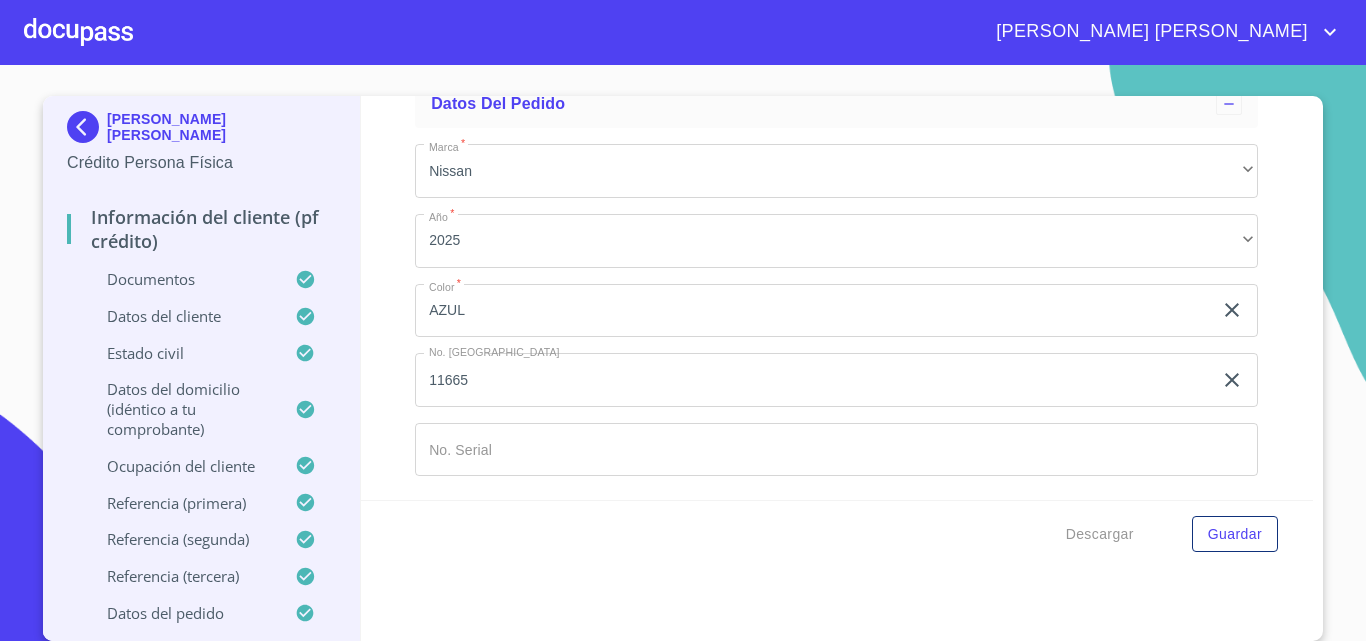 click on "Documento de identificación   *" at bounding box center (813, -5125) 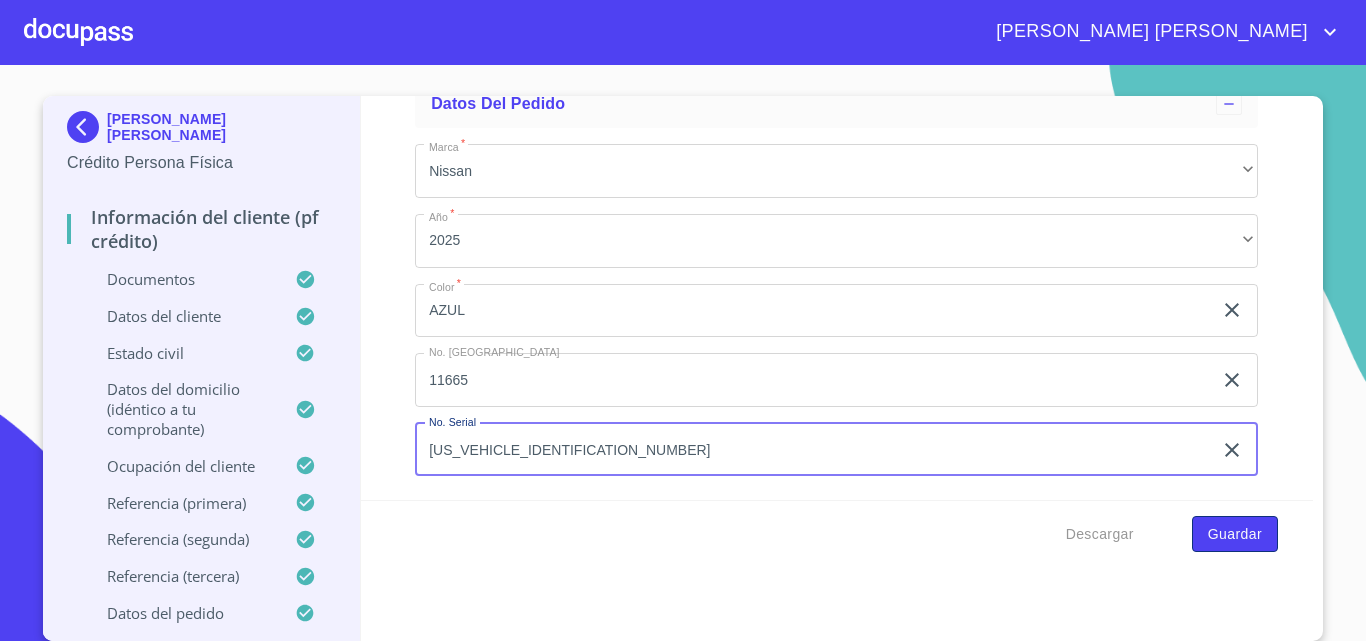type on "[US_VEHICLE_IDENTIFICATION_NUMBER]" 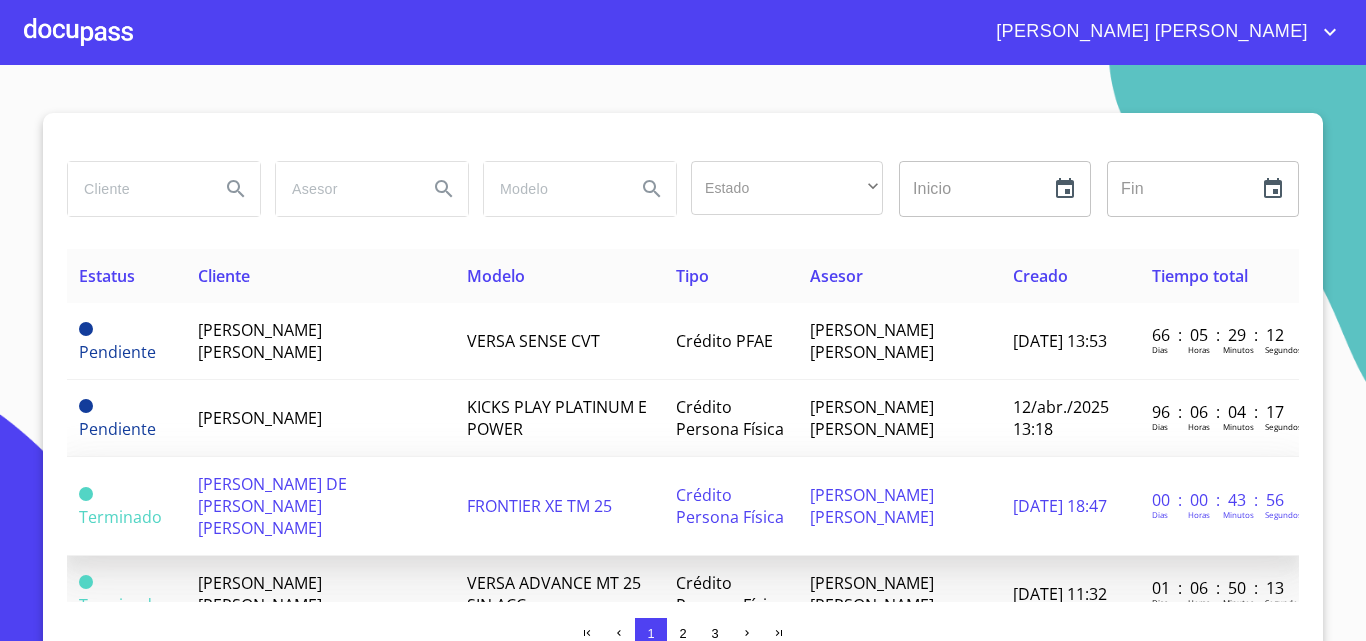 click on "[PERSON_NAME] DE [PERSON_NAME] [PERSON_NAME]" at bounding box center (320, 506) 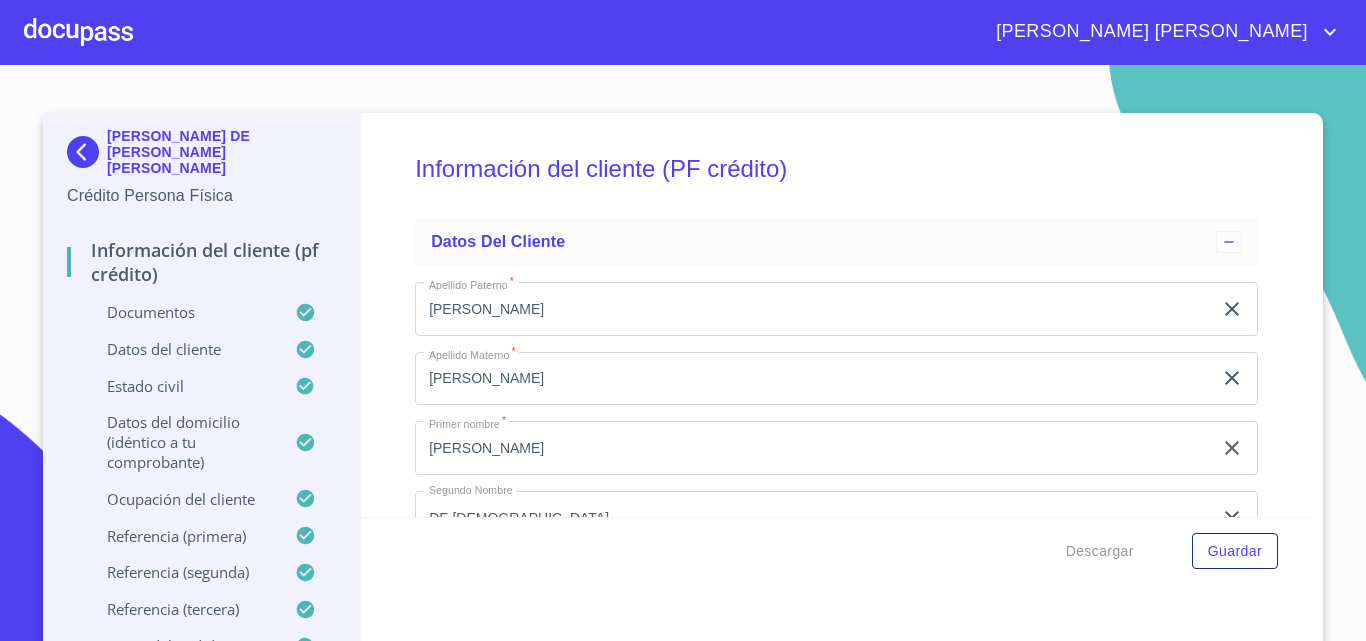 scroll, scrollTop: 17, scrollLeft: 0, axis: vertical 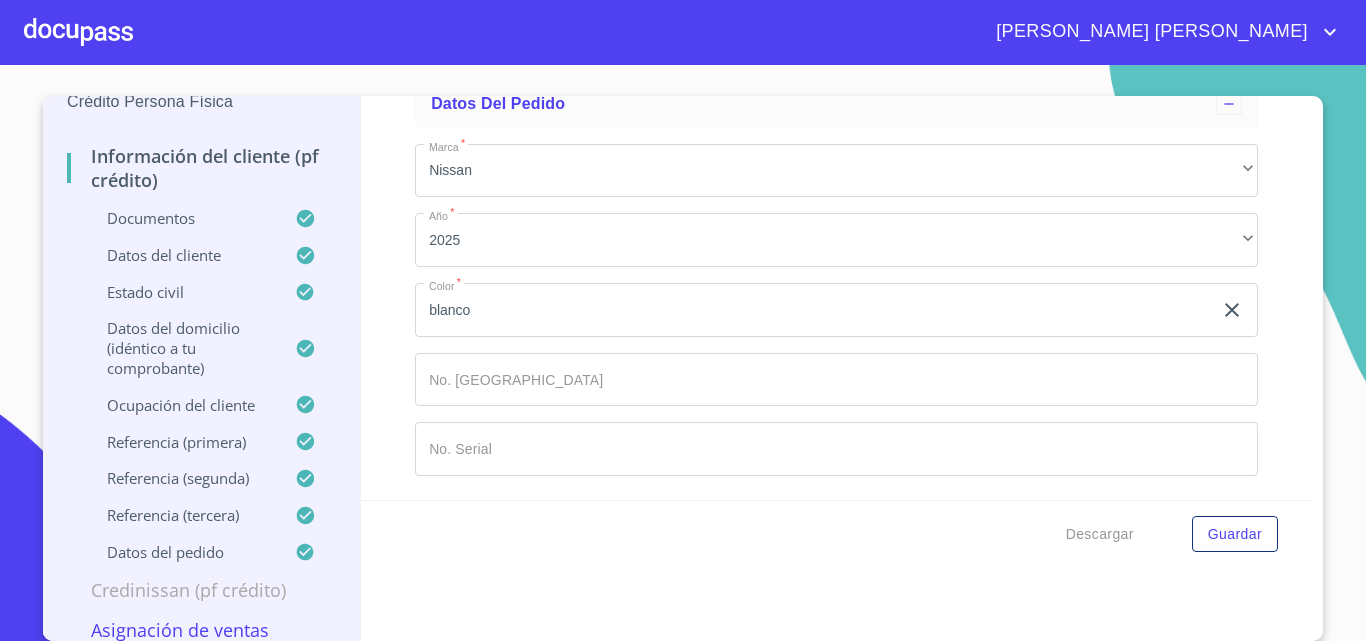 click on "Documento de identificación   *" at bounding box center (813, -5613) 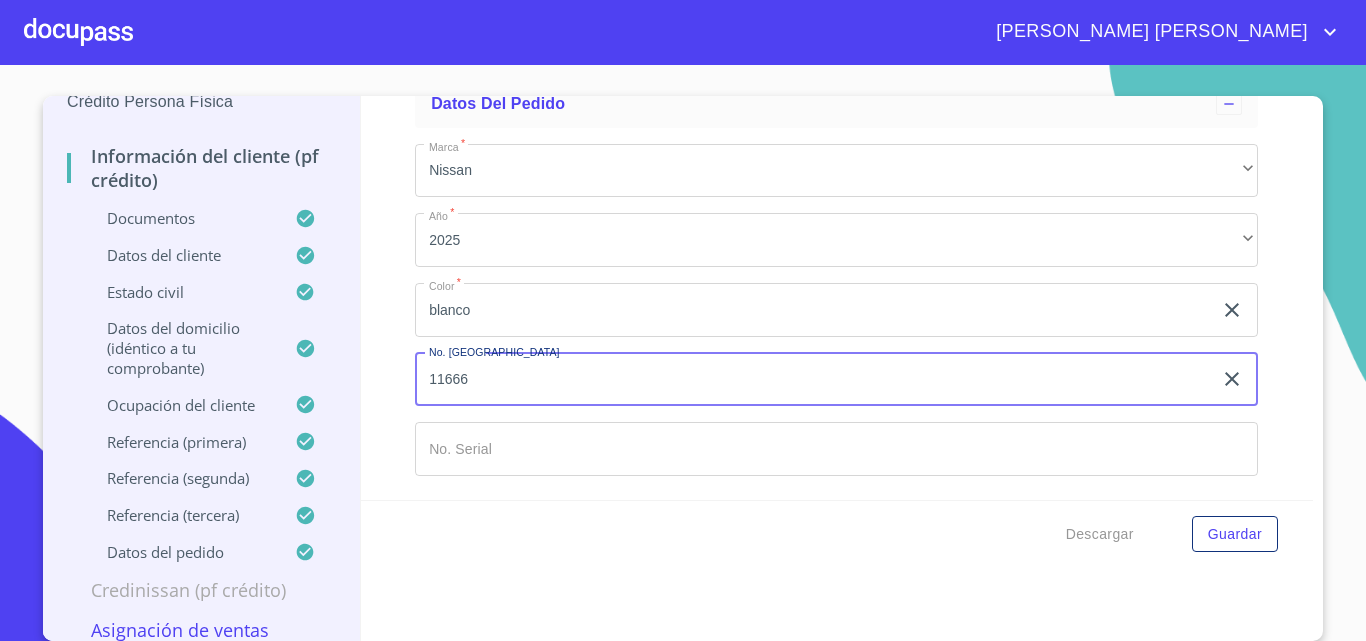 type on "11666" 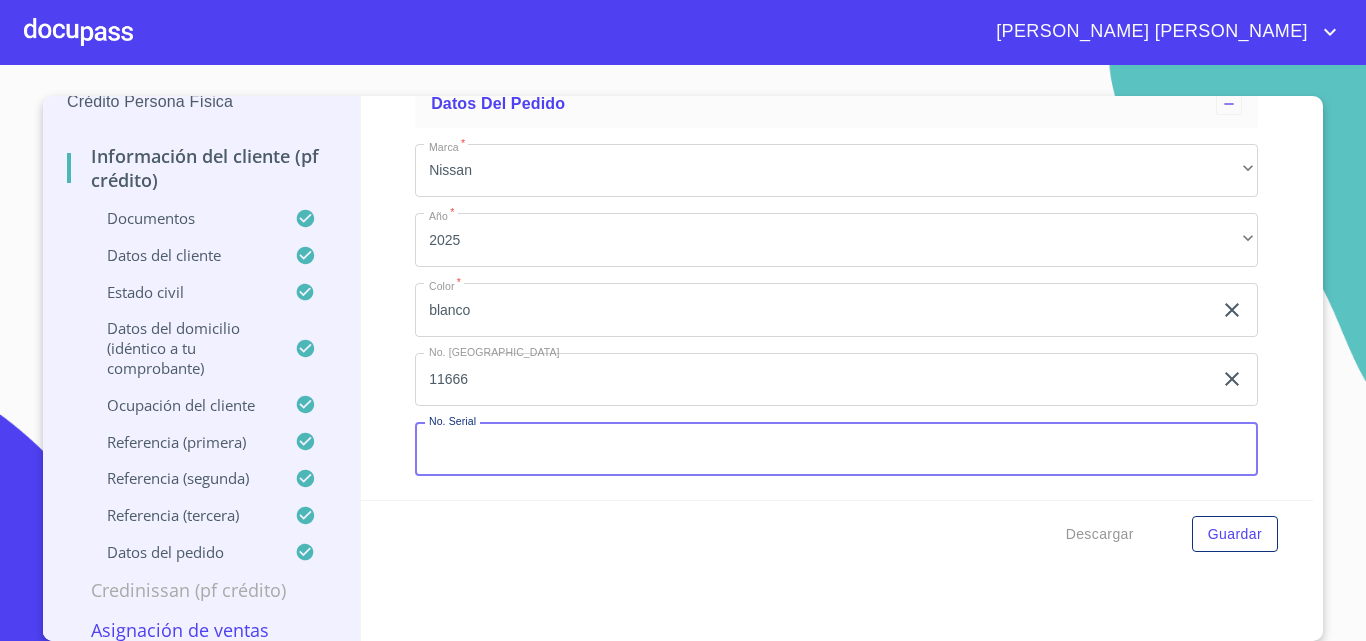 paste on "[US_VEHICLE_IDENTIFICATION_NUMBER]" 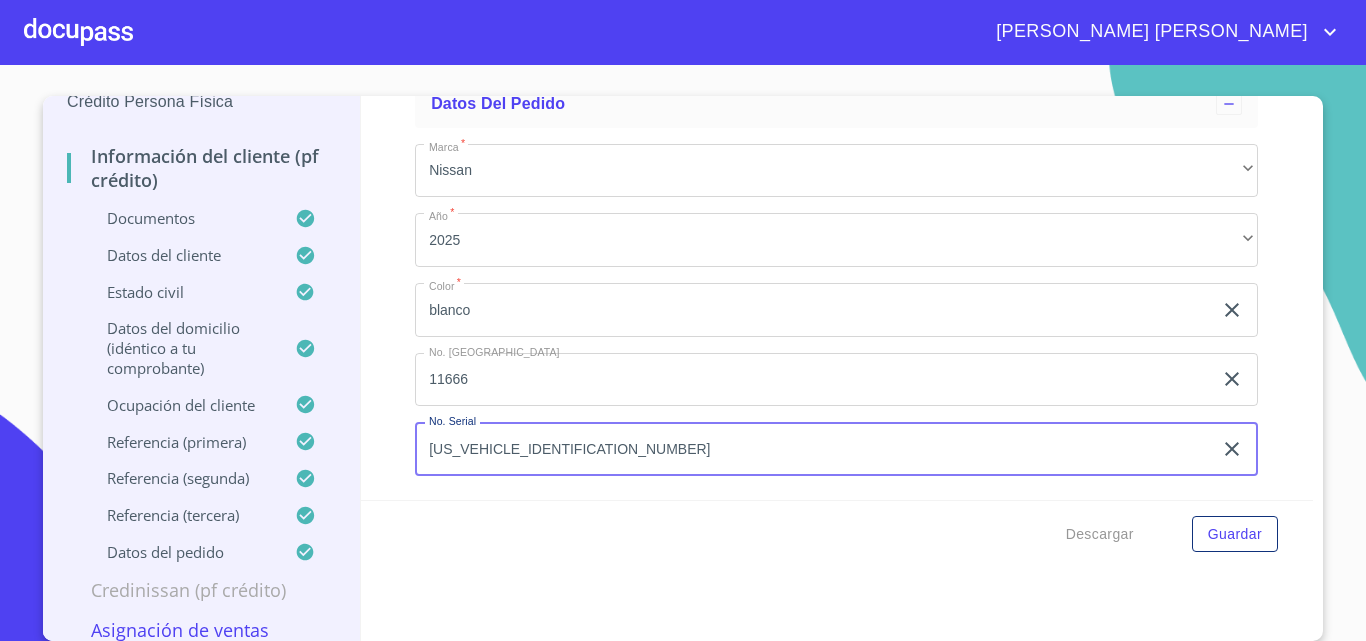 type on "[US_VEHICLE_IDENTIFICATION_NUMBER]" 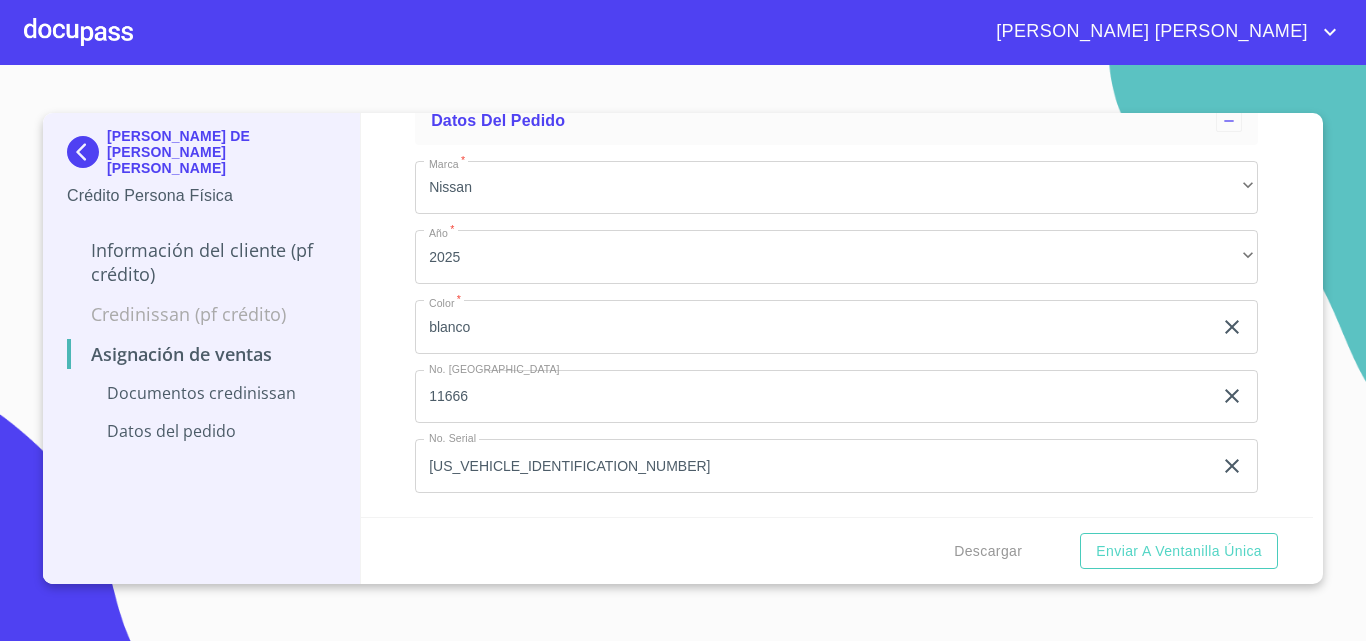scroll, scrollTop: 0, scrollLeft: 0, axis: both 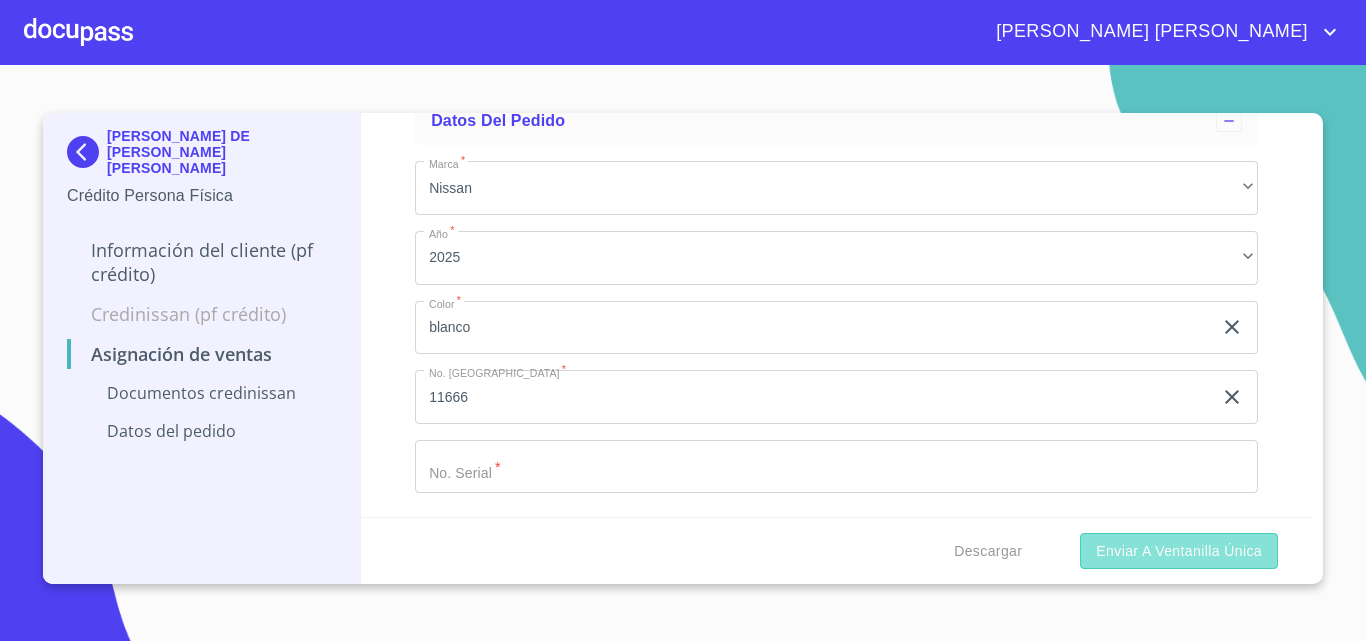 click on "Enviar a Ventanilla única" at bounding box center [1179, 551] 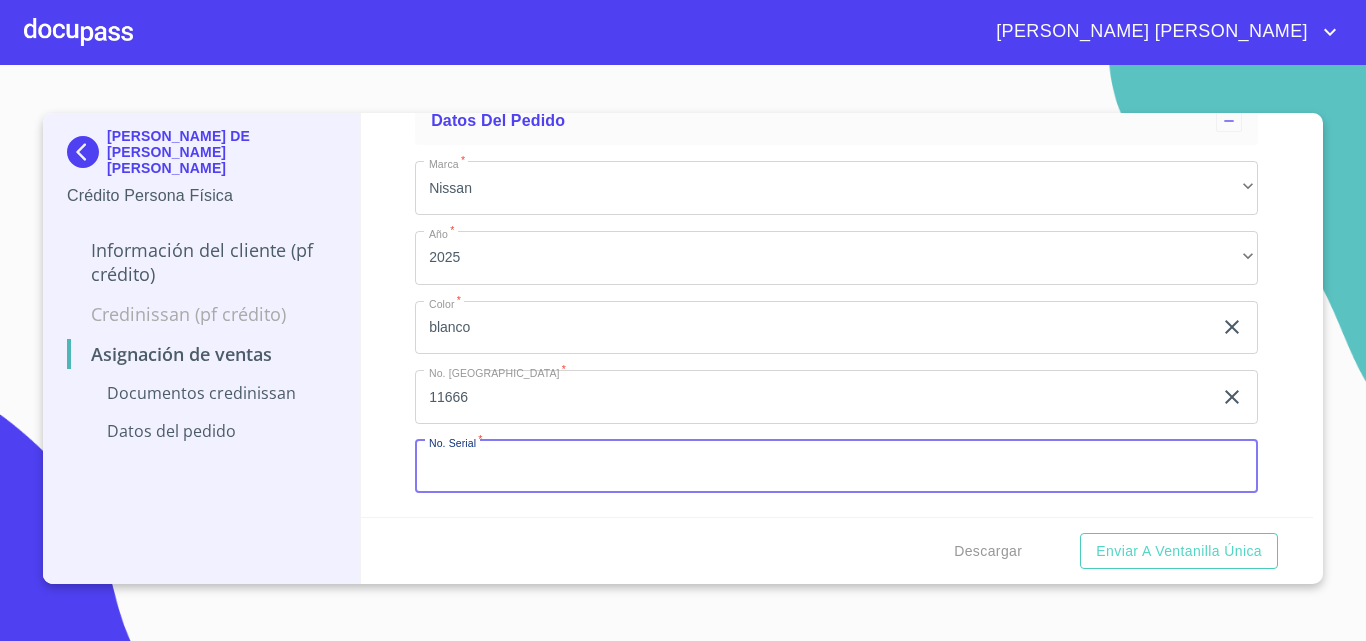 paste on "[US_VEHICLE_IDENTIFICATION_NUMBER]" 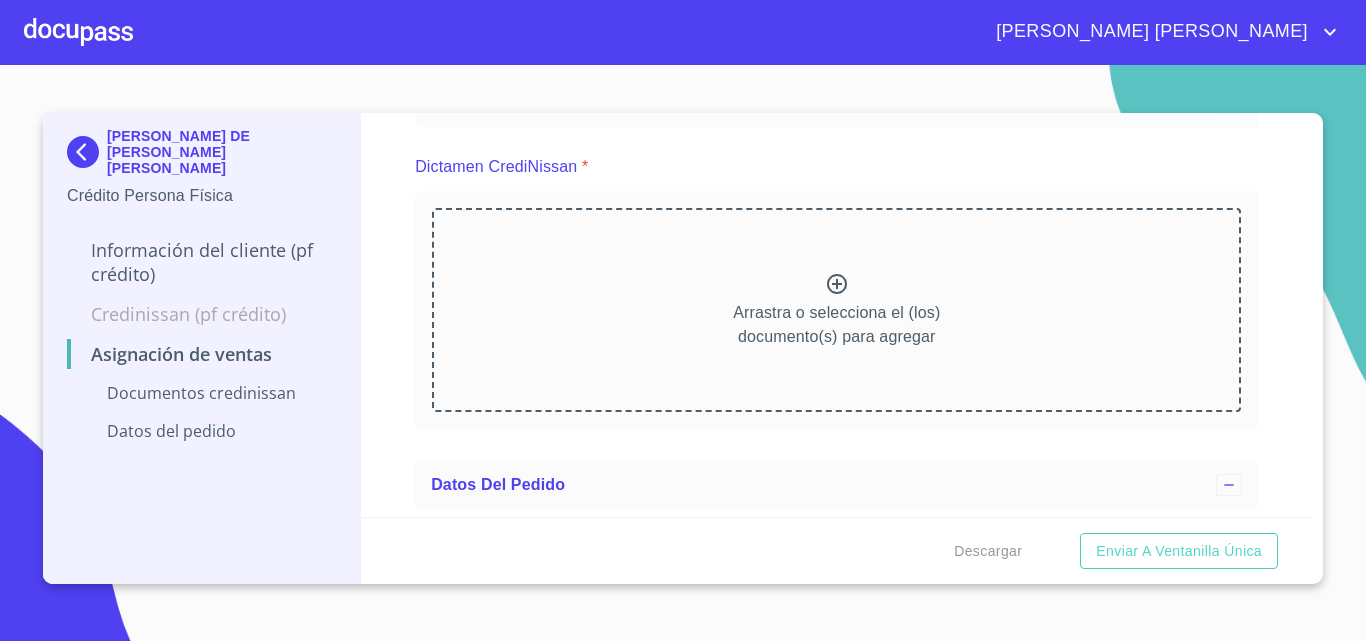 scroll, scrollTop: 0, scrollLeft: 0, axis: both 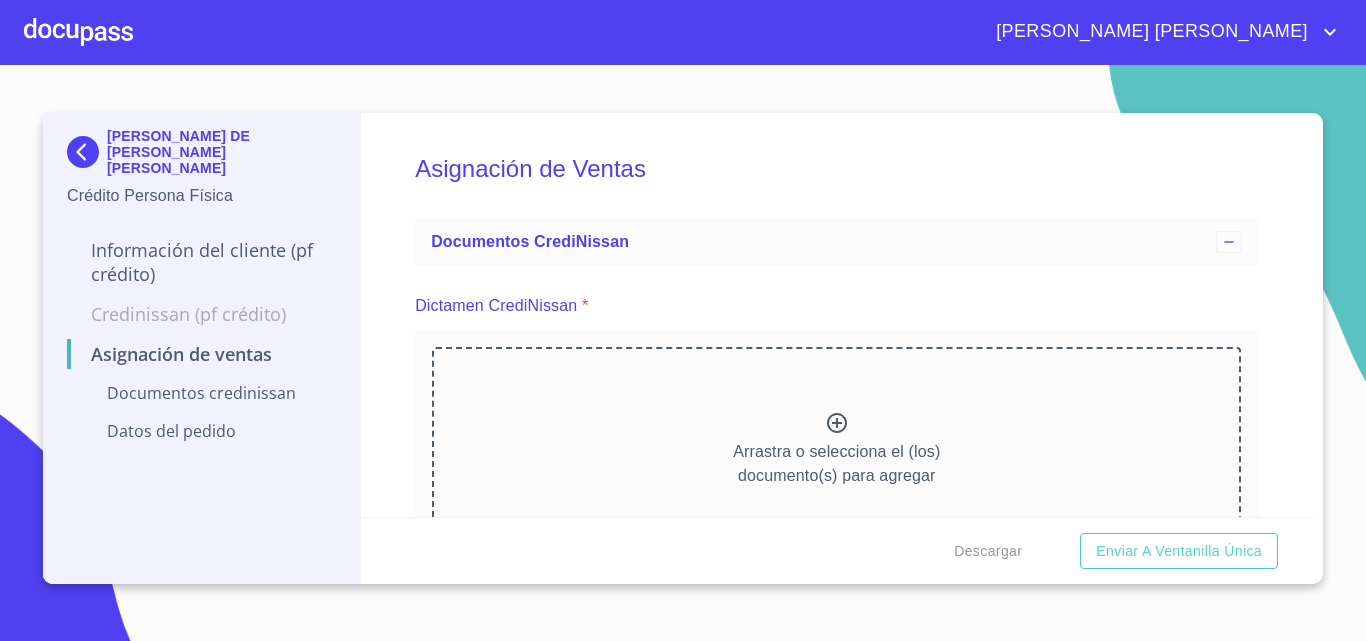 type on "[US_VEHICLE_IDENTIFICATION_NUMBER]" 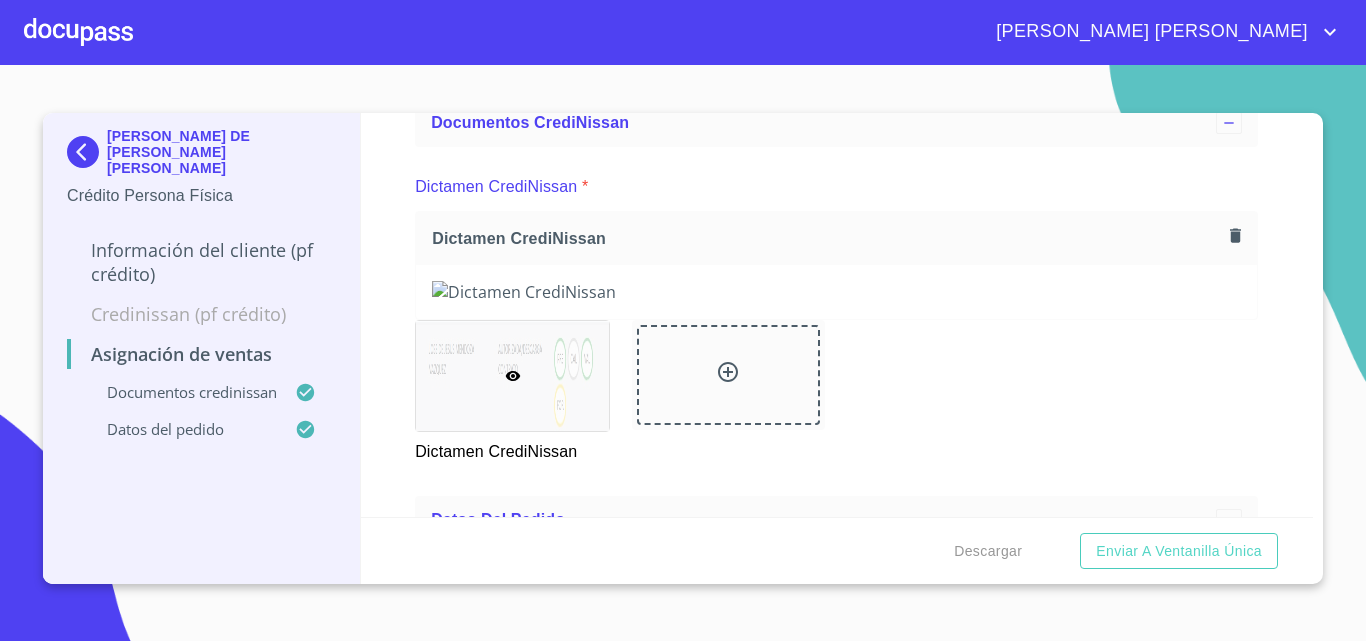scroll, scrollTop: 400, scrollLeft: 0, axis: vertical 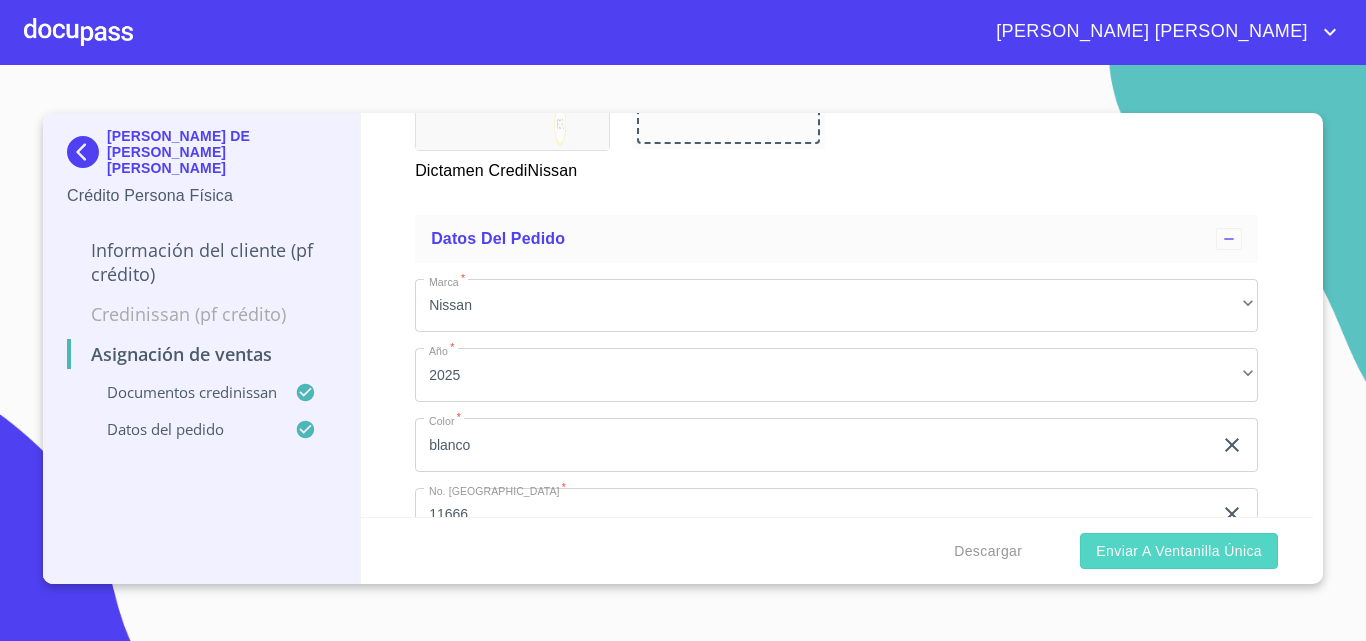 click on "Enviar a Ventanilla única" at bounding box center [1179, 551] 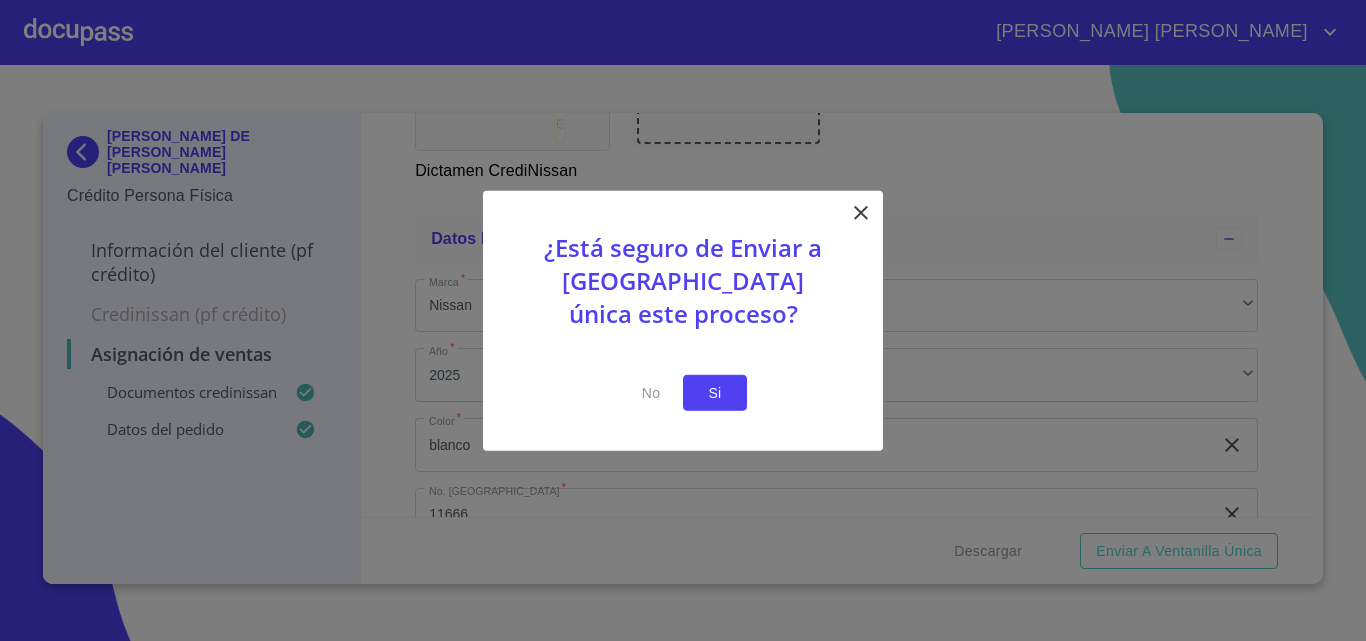 click on "Si" at bounding box center [715, 392] 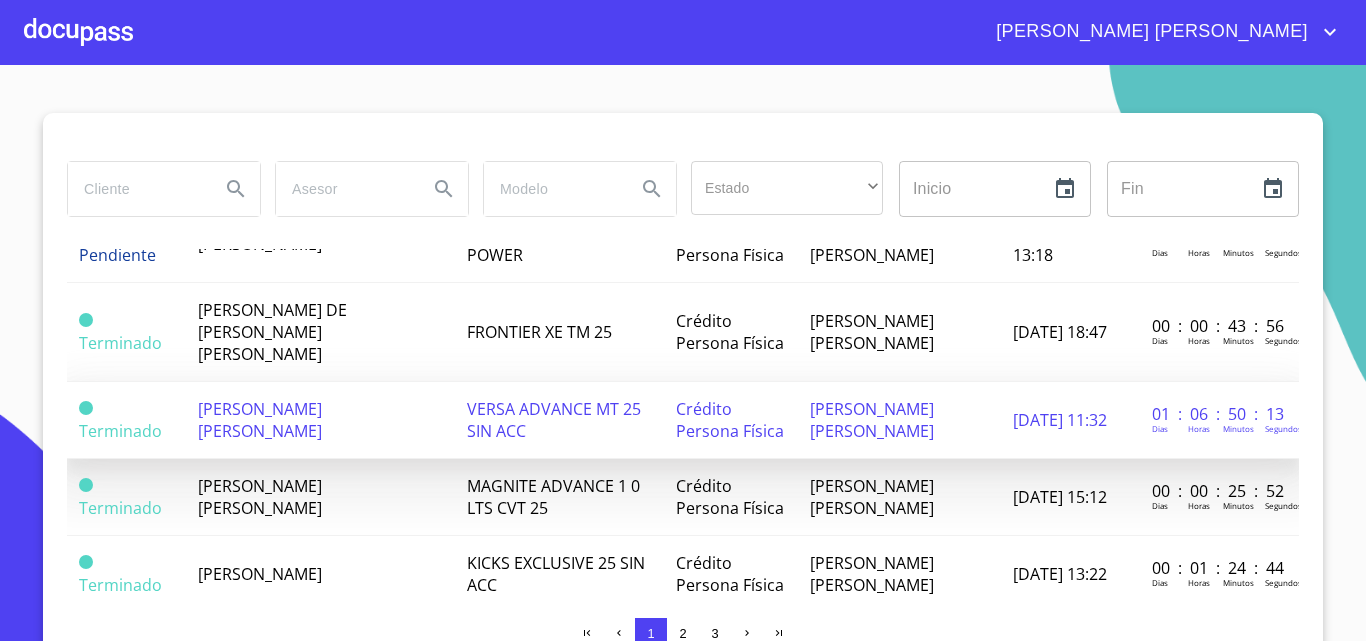 scroll, scrollTop: 200, scrollLeft: 0, axis: vertical 